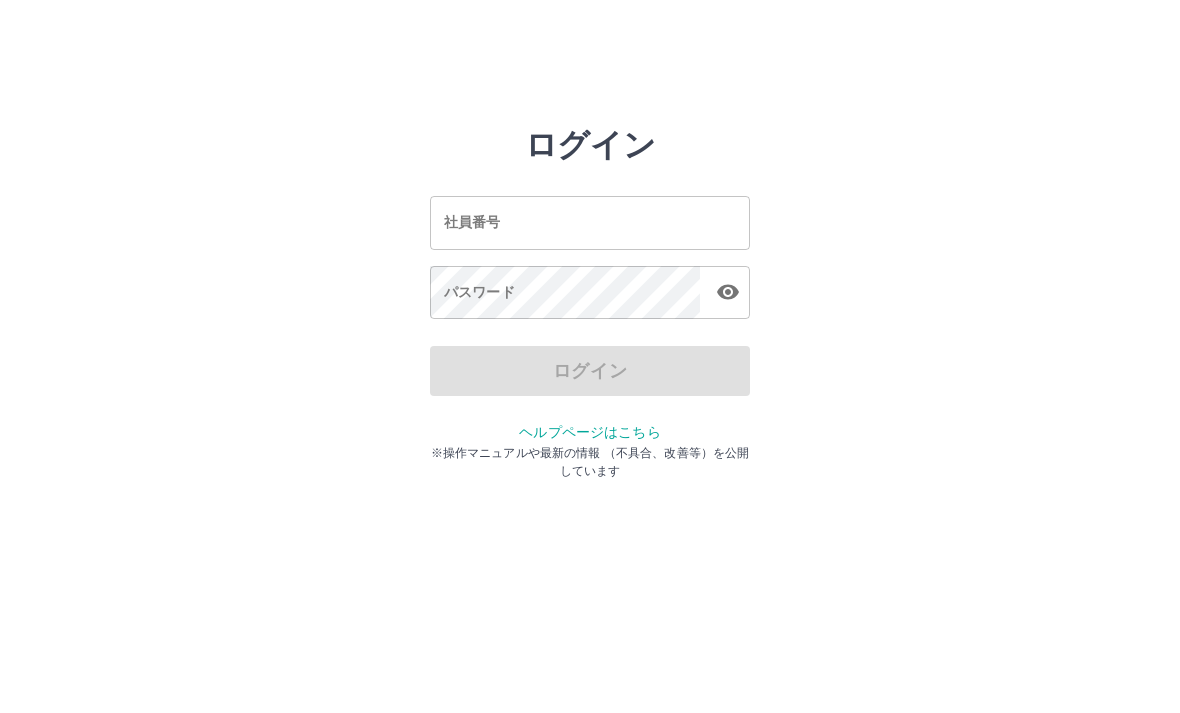 scroll, scrollTop: 0, scrollLeft: 0, axis: both 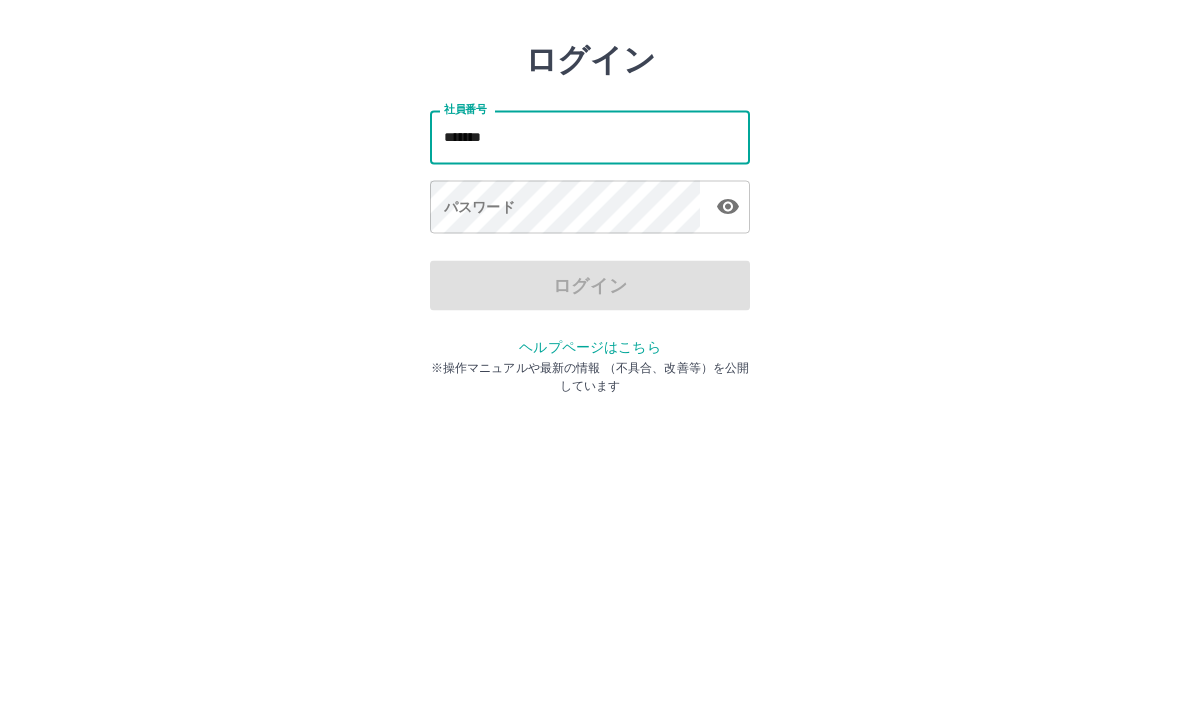 type on "*******" 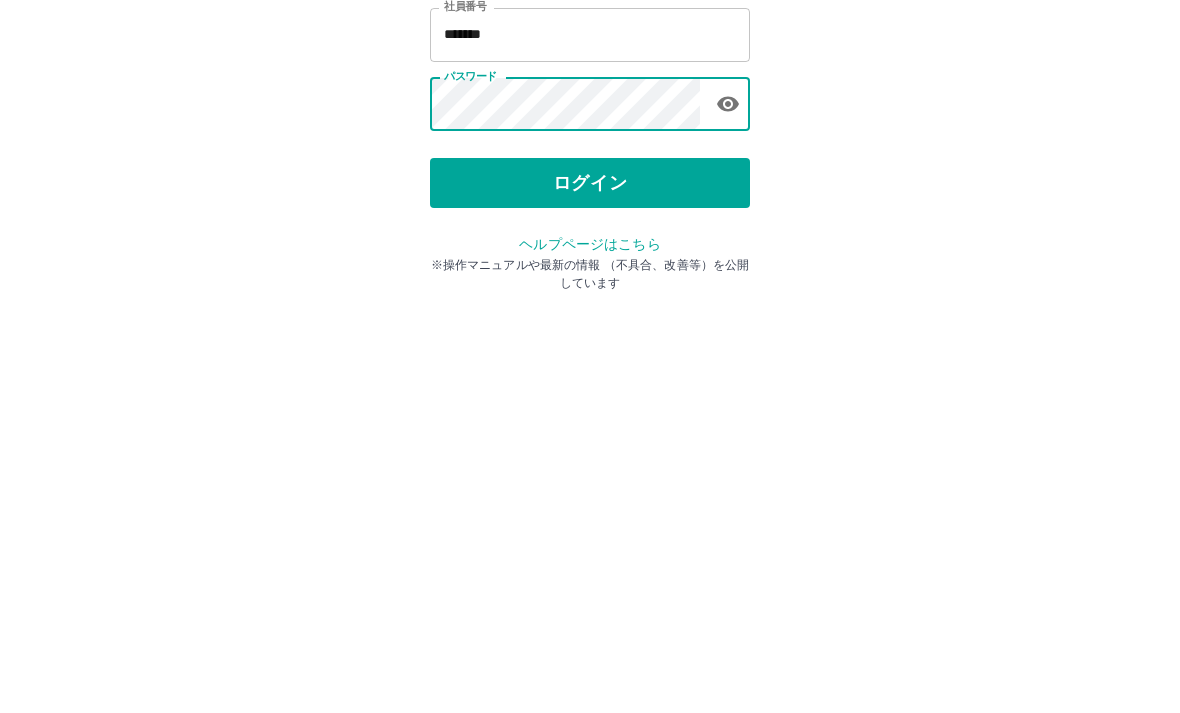 click on "ログイン" at bounding box center [590, 371] 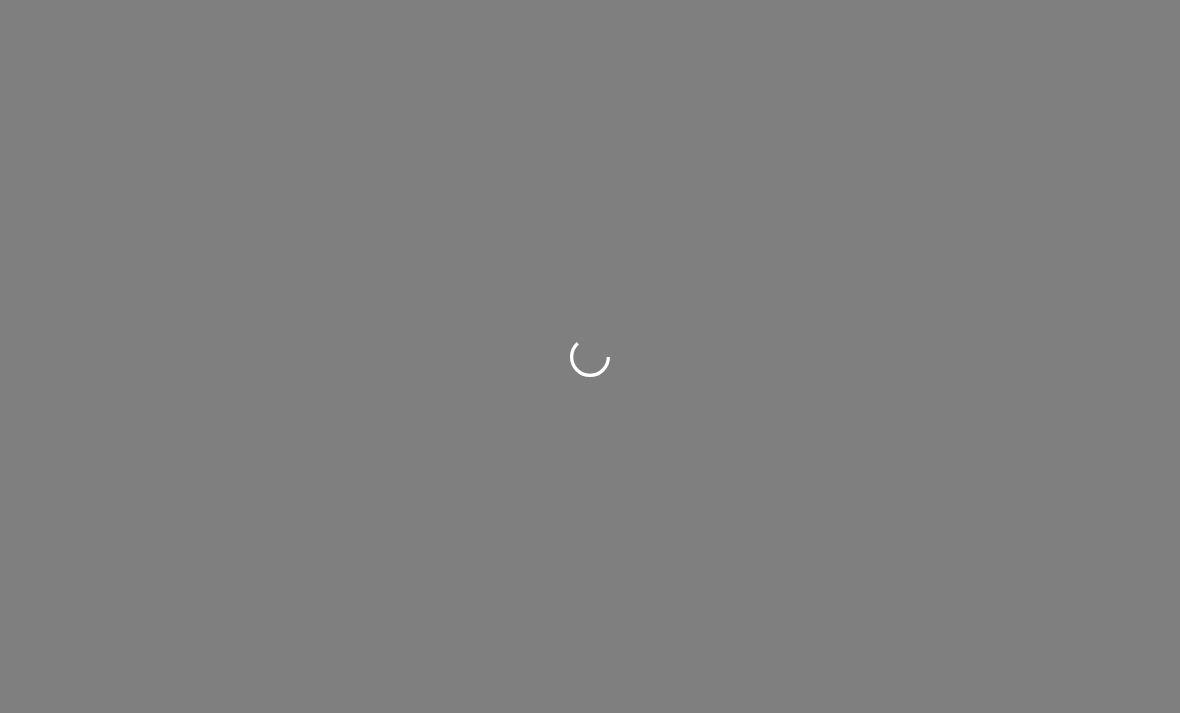 scroll, scrollTop: 0, scrollLeft: 0, axis: both 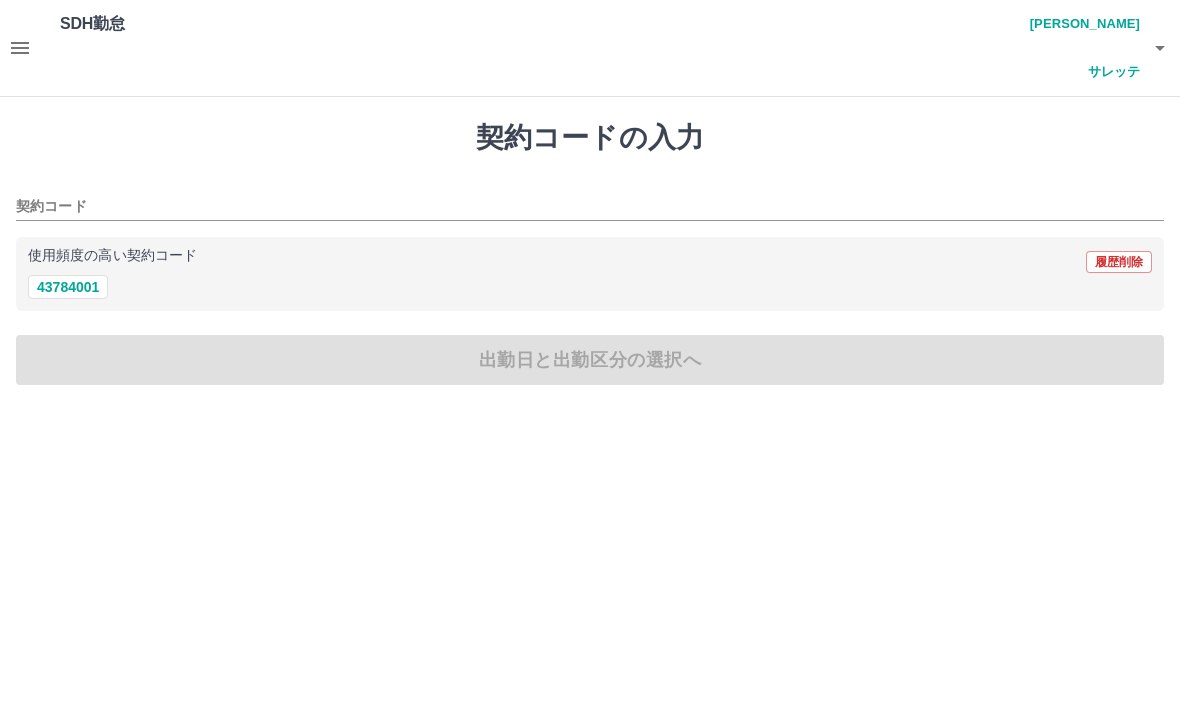 click on "契約コード" at bounding box center [575, 207] 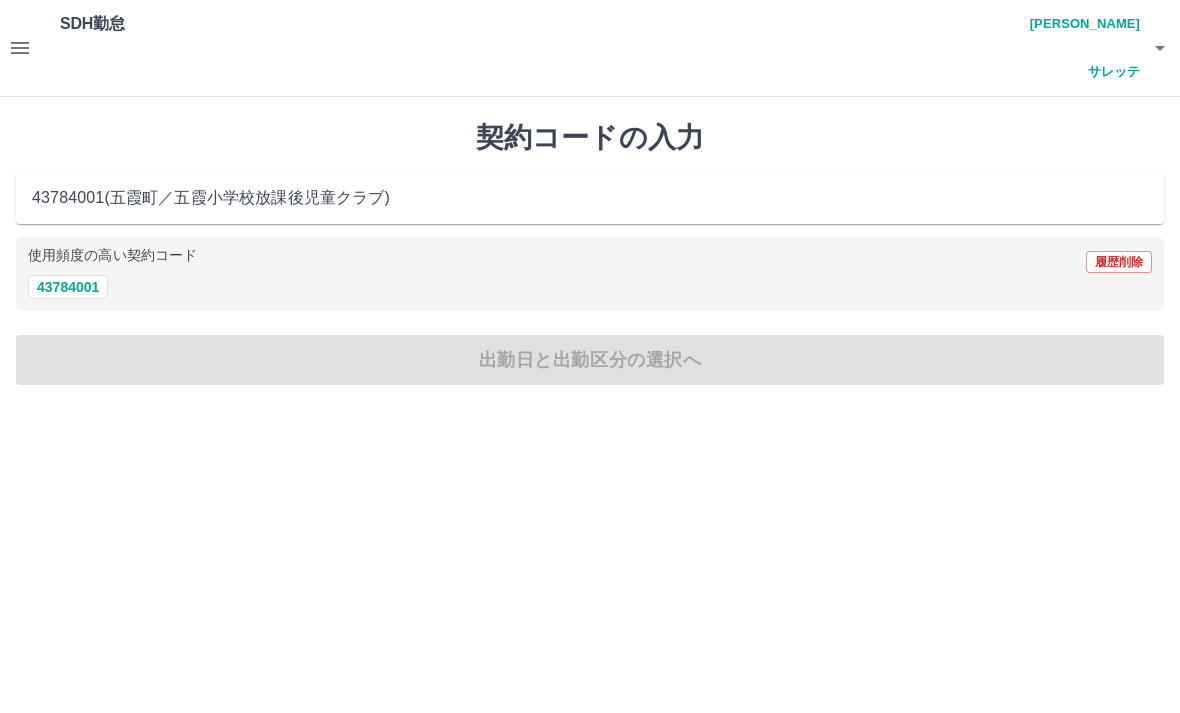 click on "43784001" at bounding box center [68, 287] 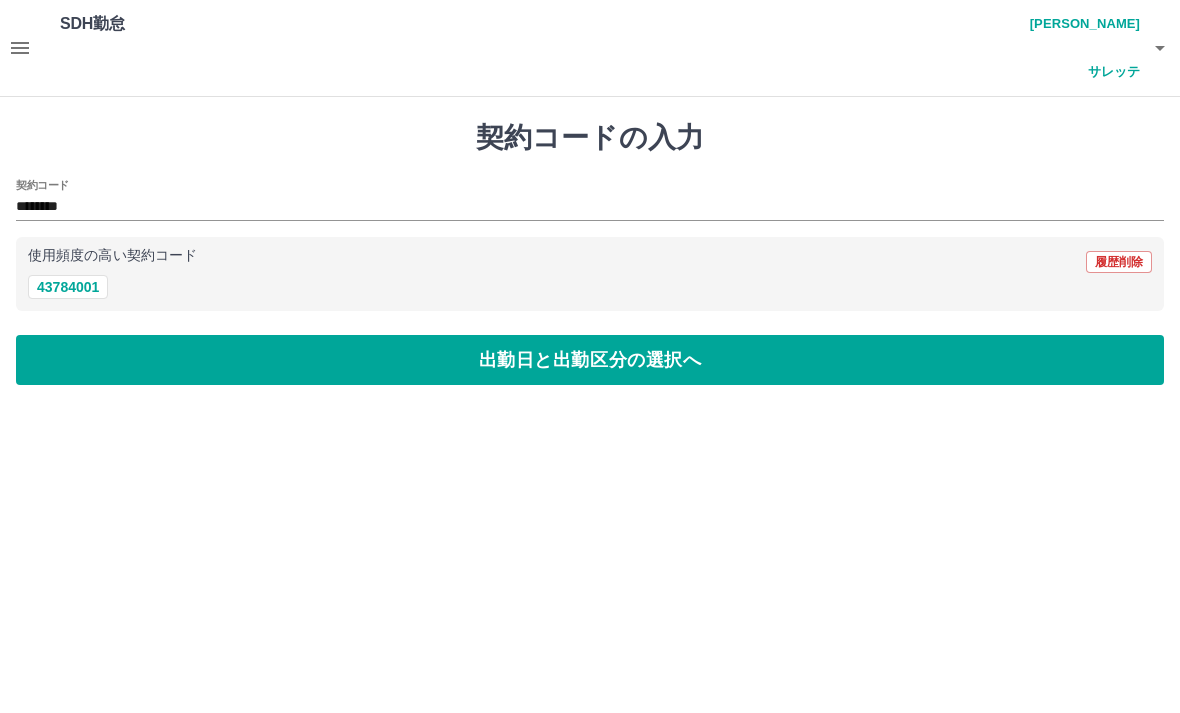 click on "出勤日と出勤区分の選択へ" at bounding box center (590, 360) 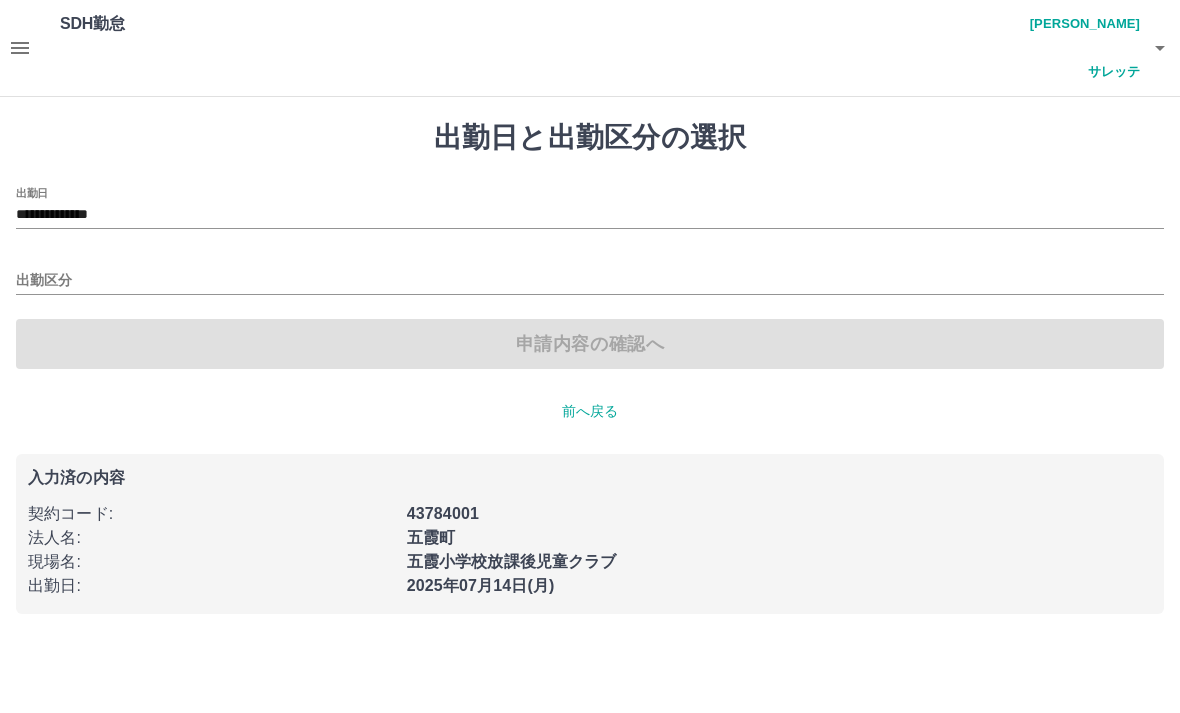 click on "出勤区分" at bounding box center [590, 281] 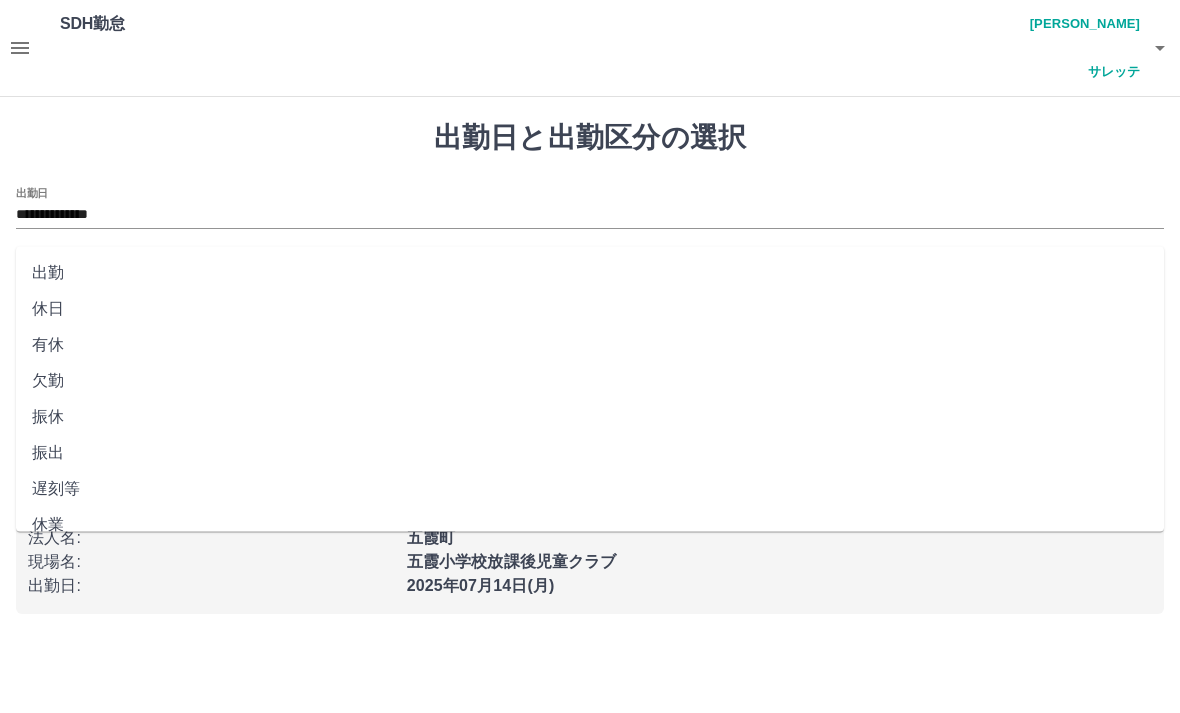 click on "出勤" at bounding box center [590, 273] 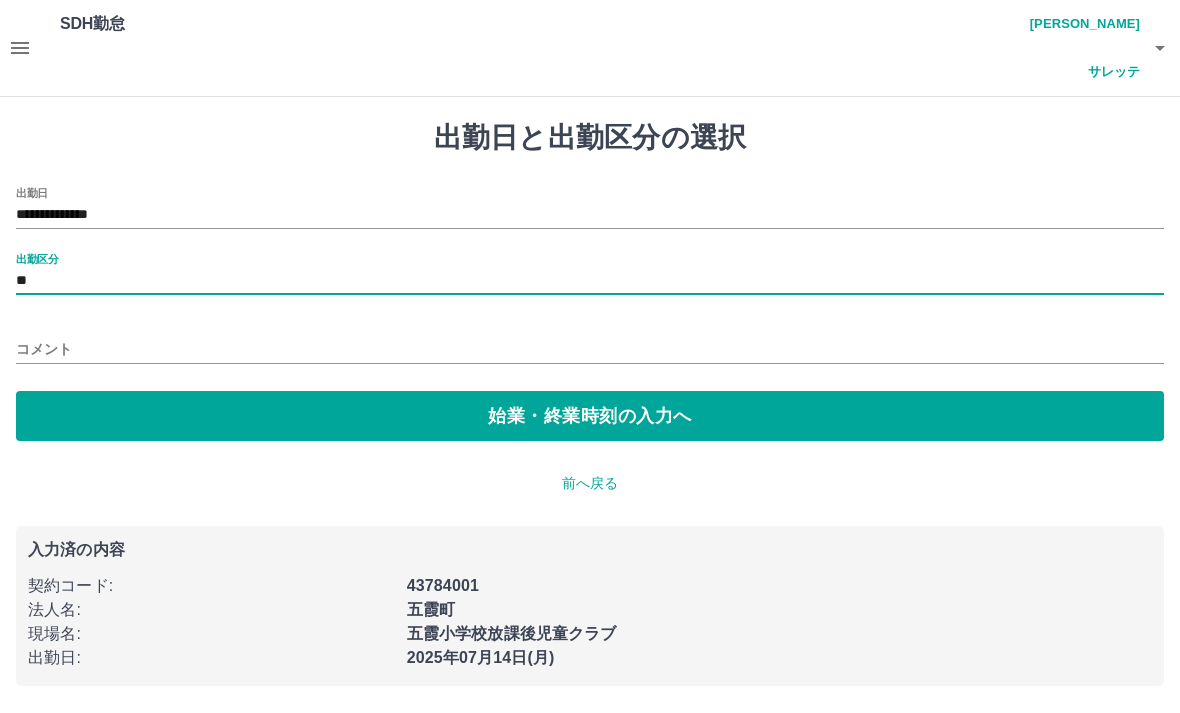 click on "始業・終業時刻の入力へ" at bounding box center (590, 416) 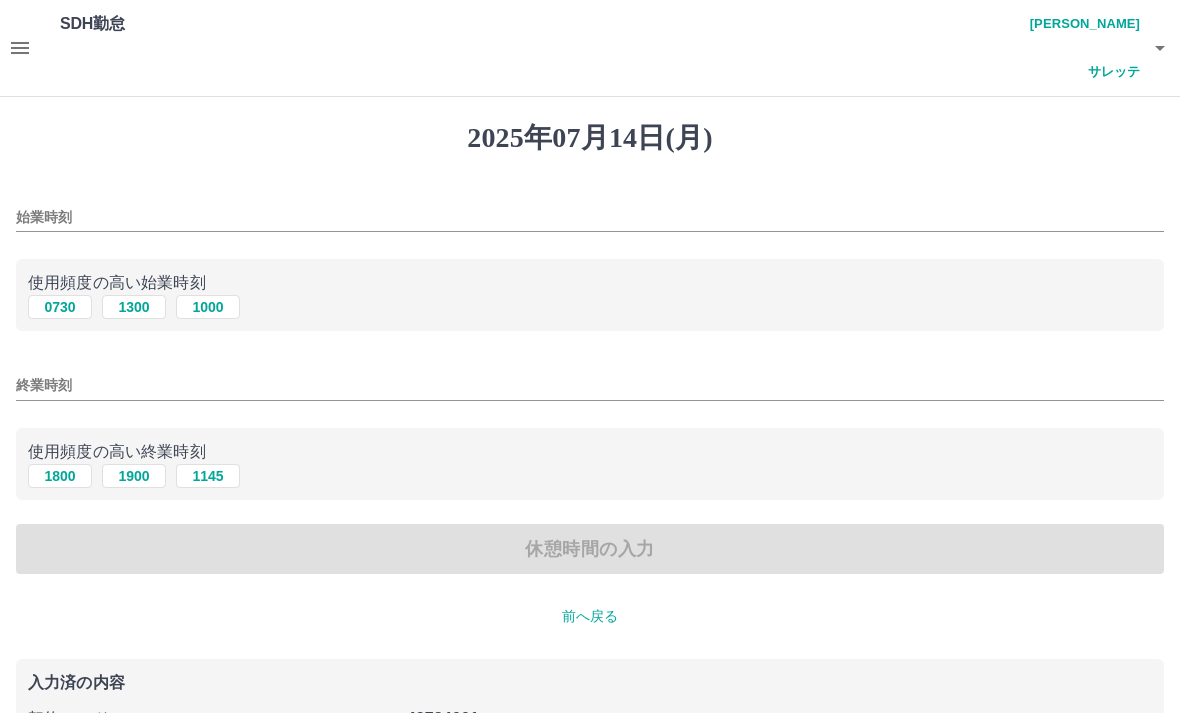click on "2025年07月14日(月) 始業時刻 使用頻度の高い始業時刻 0730 1300 1000 終業時刻 使用頻度の高い終業時刻 1800 1900 1145 休憩時間の入力 前へ戻る 入力済の内容 契約コード : 43784001 法人名 : 五霞町 現場名 : 五霞小学校放課後児童クラブ 出勤日 : 2025年07月14日(月) 出勤区分 : 出勤" at bounding box center [590, 482] 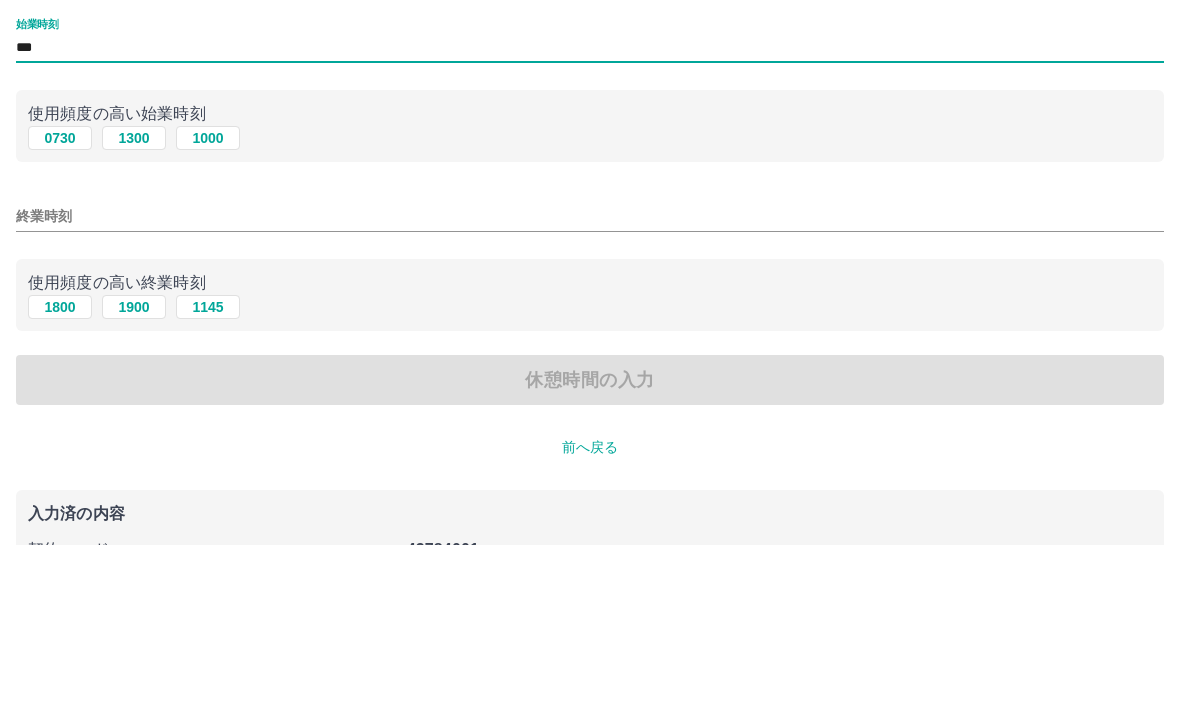 type on "***" 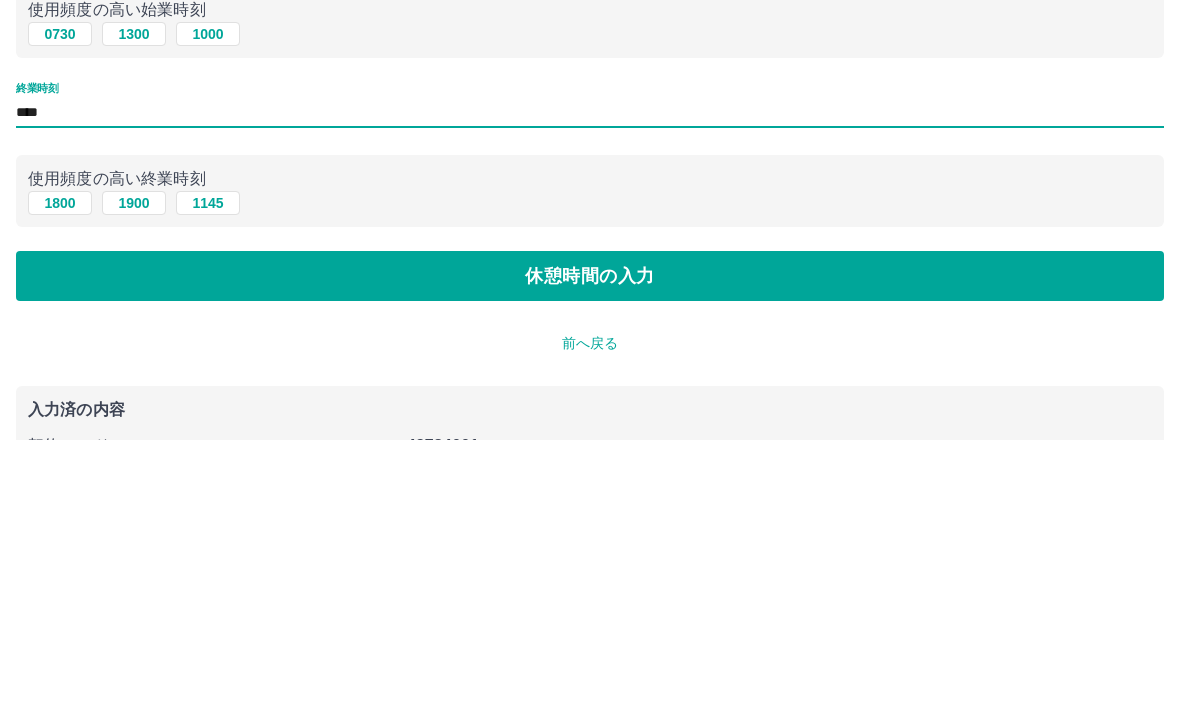 type on "****" 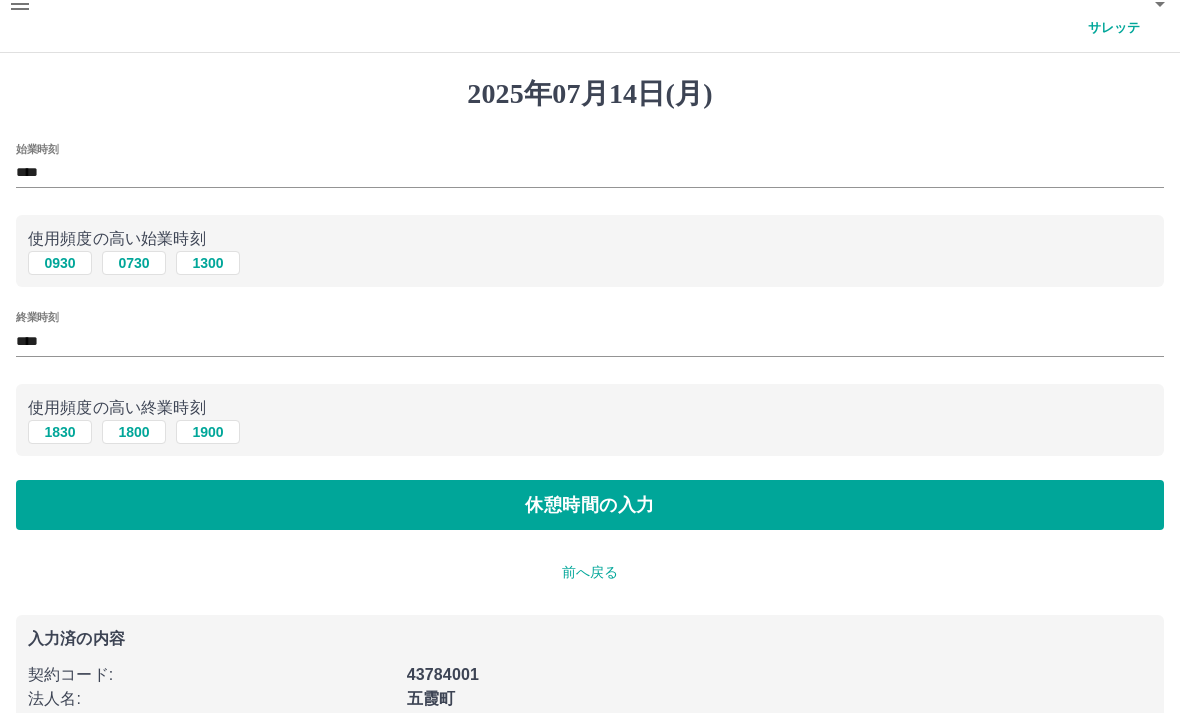 scroll, scrollTop: 0, scrollLeft: 0, axis: both 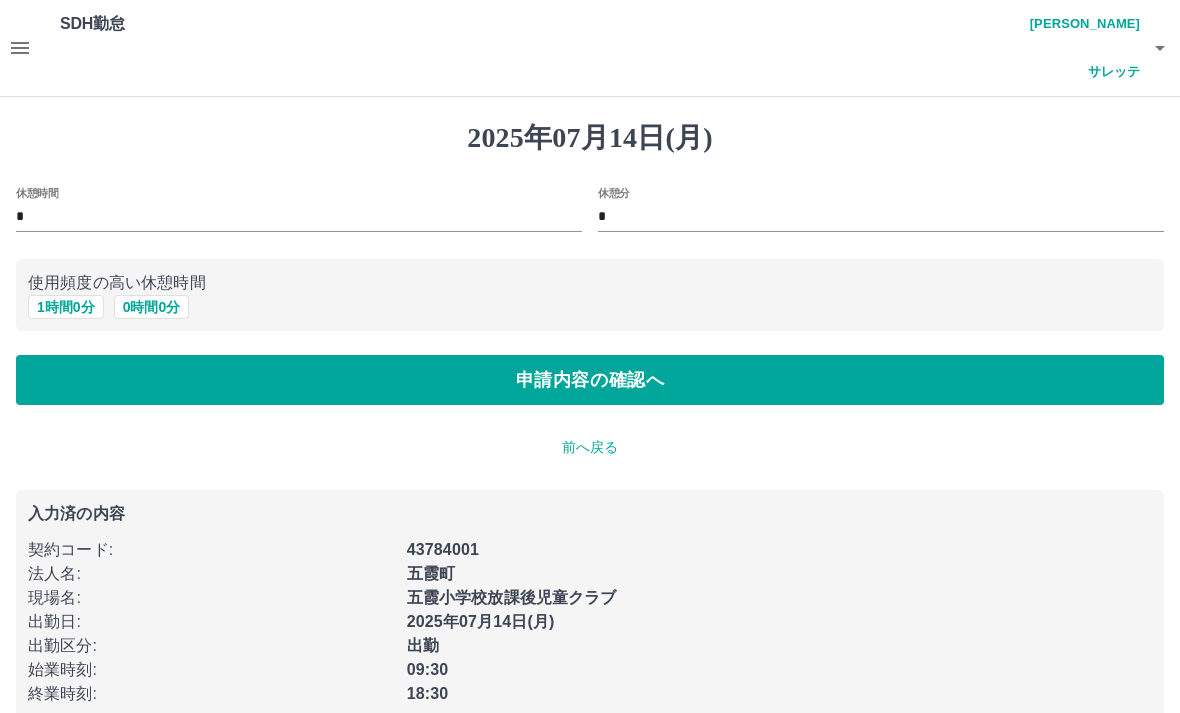 click on "1 時間 0 分" at bounding box center (66, 307) 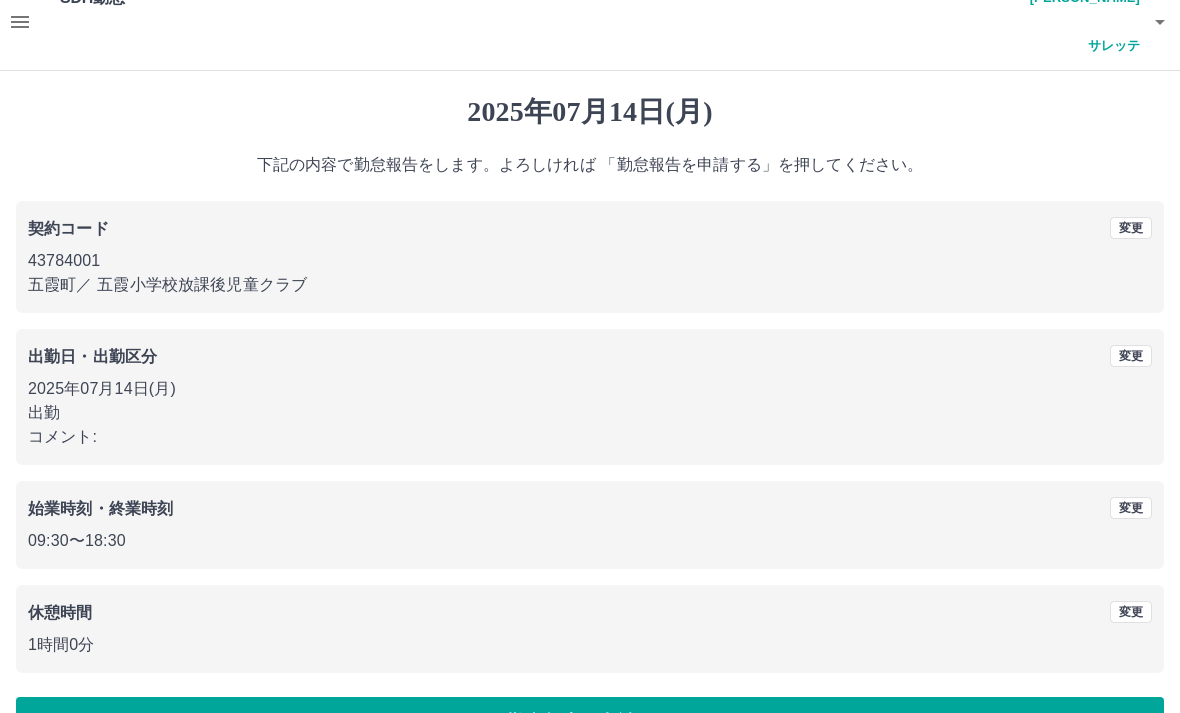 scroll, scrollTop: 35, scrollLeft: 0, axis: vertical 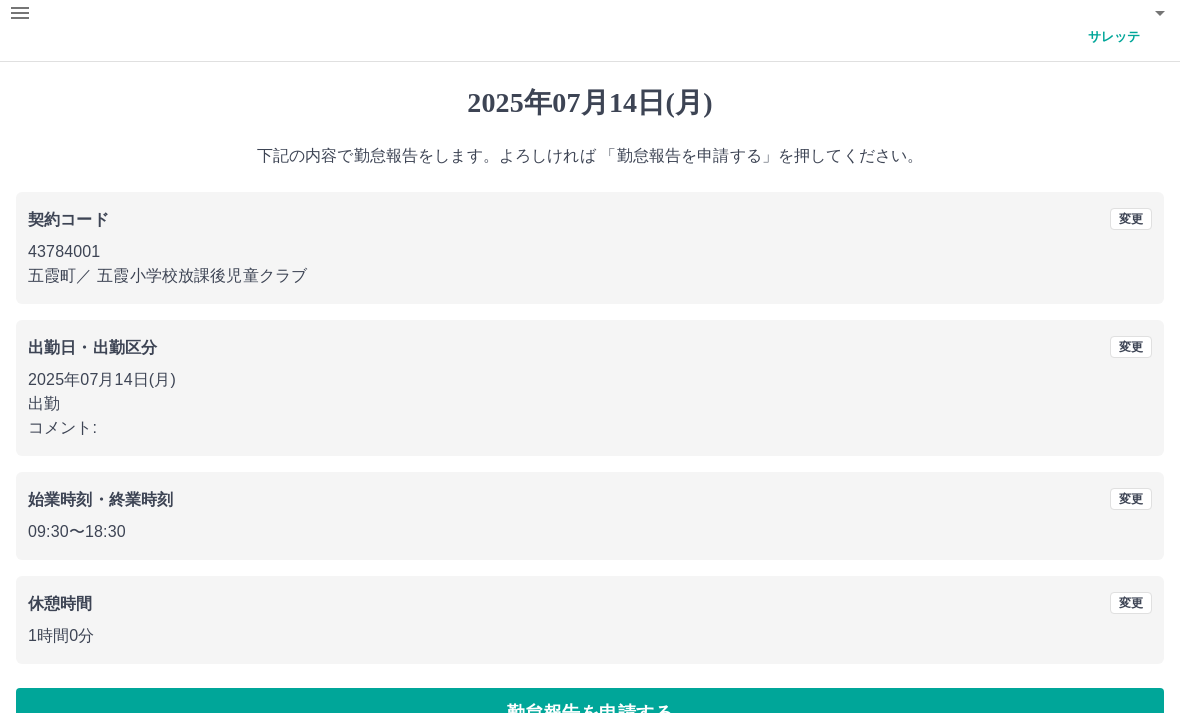 click on "勤怠報告を申請する" at bounding box center (590, 713) 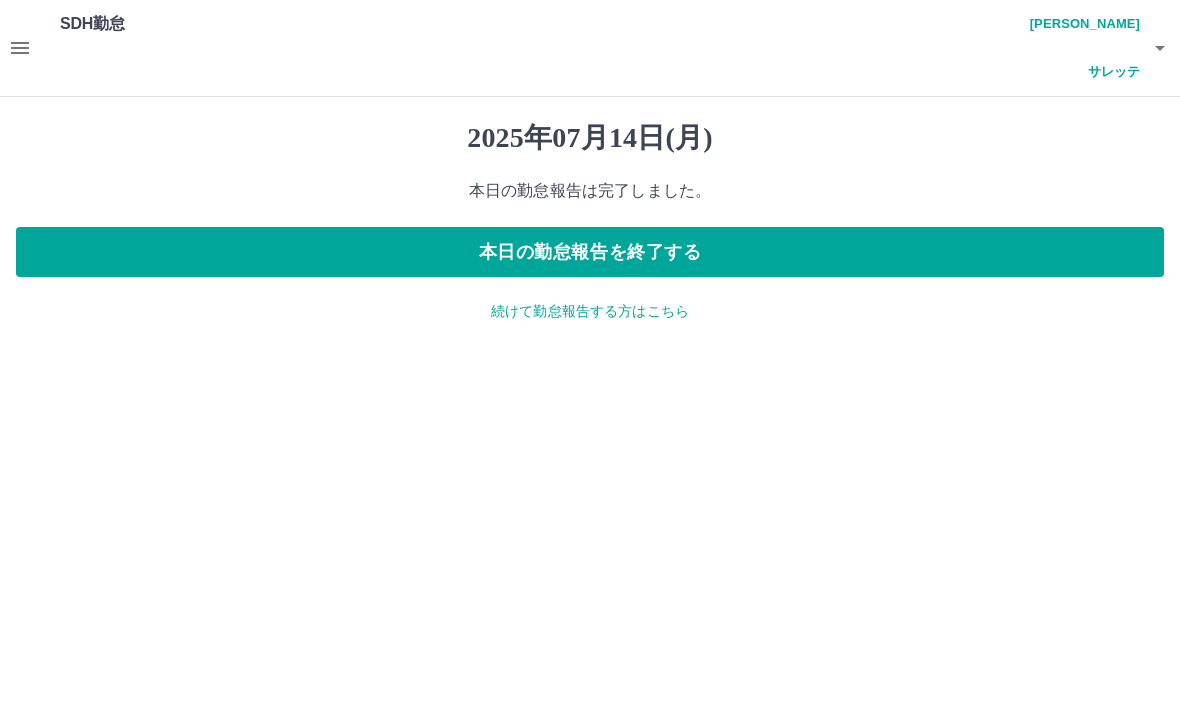 click on "本日の勤怠報告を終了する" at bounding box center (590, 252) 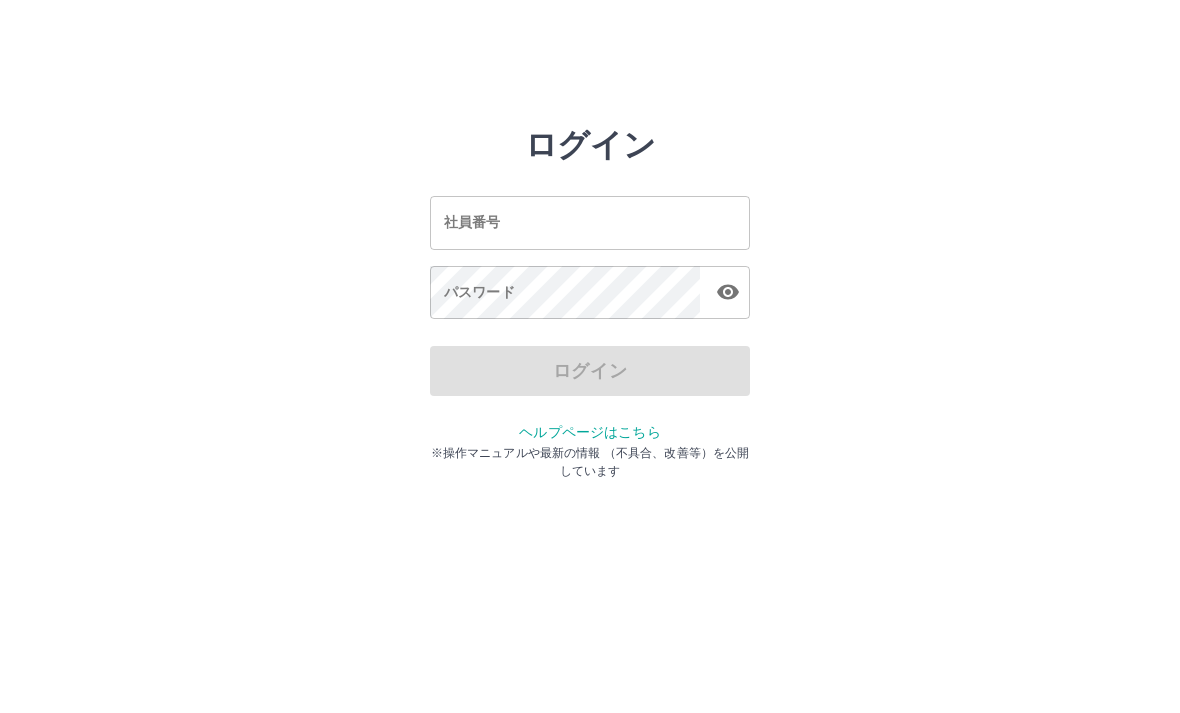 scroll, scrollTop: 0, scrollLeft: 0, axis: both 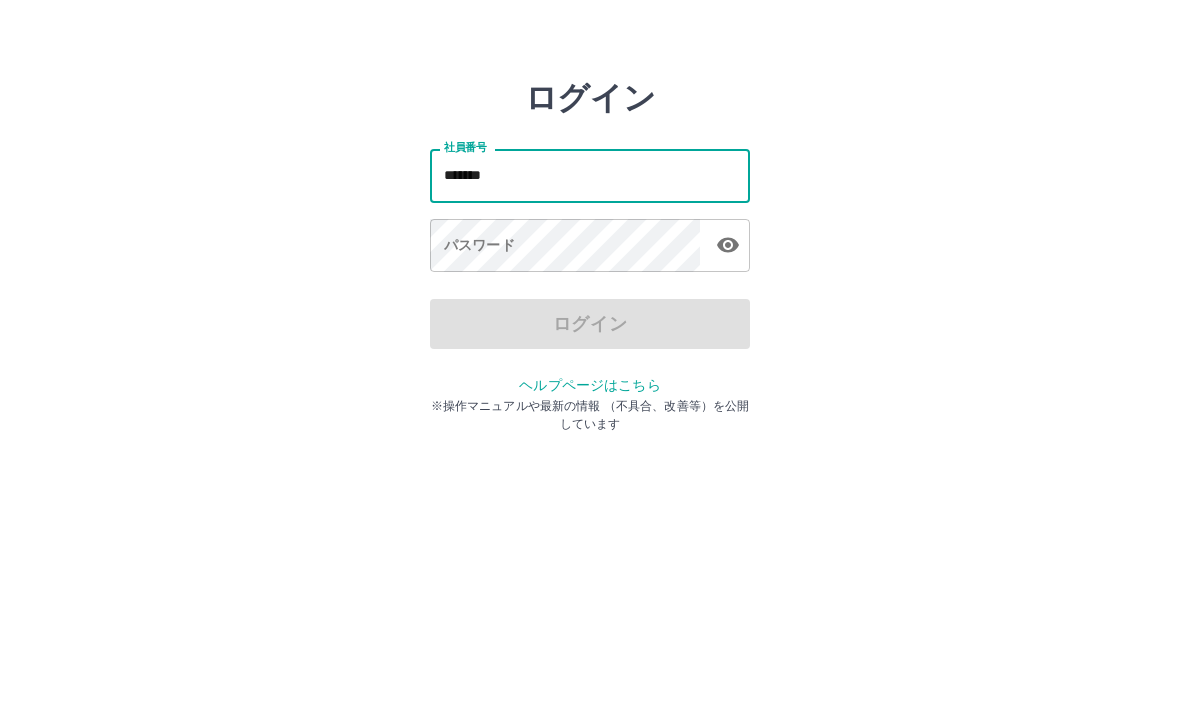 type on "*******" 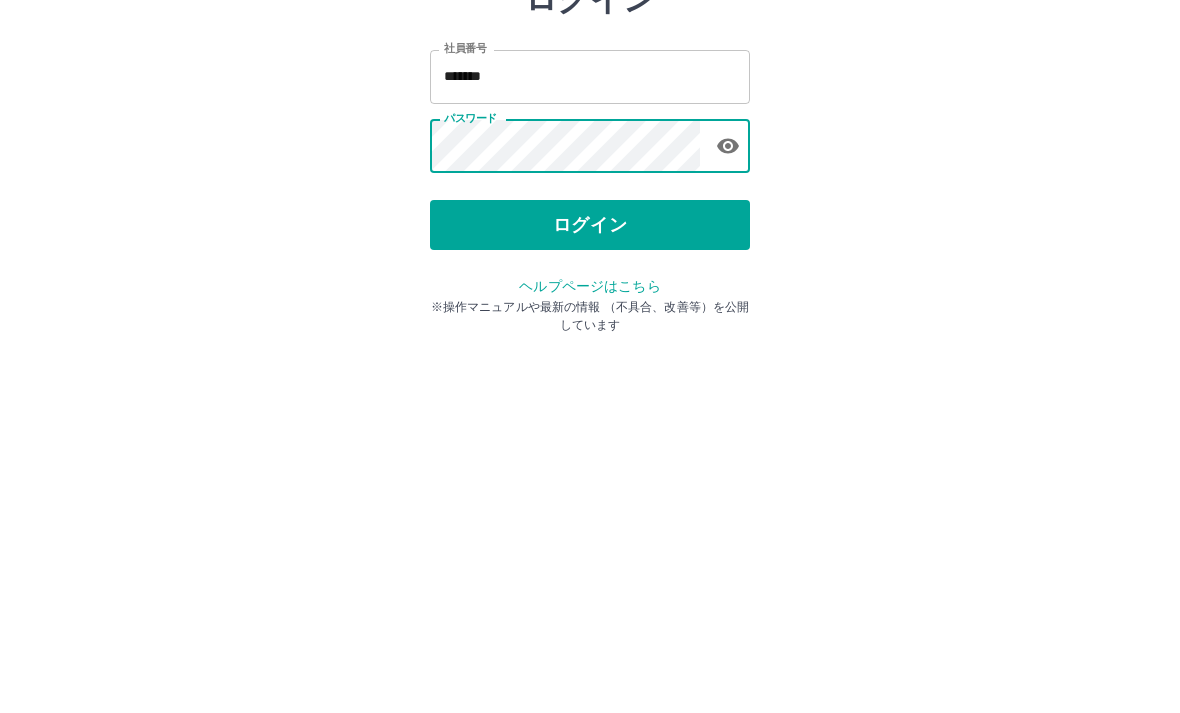 click on "ログイン" at bounding box center [590, 371] 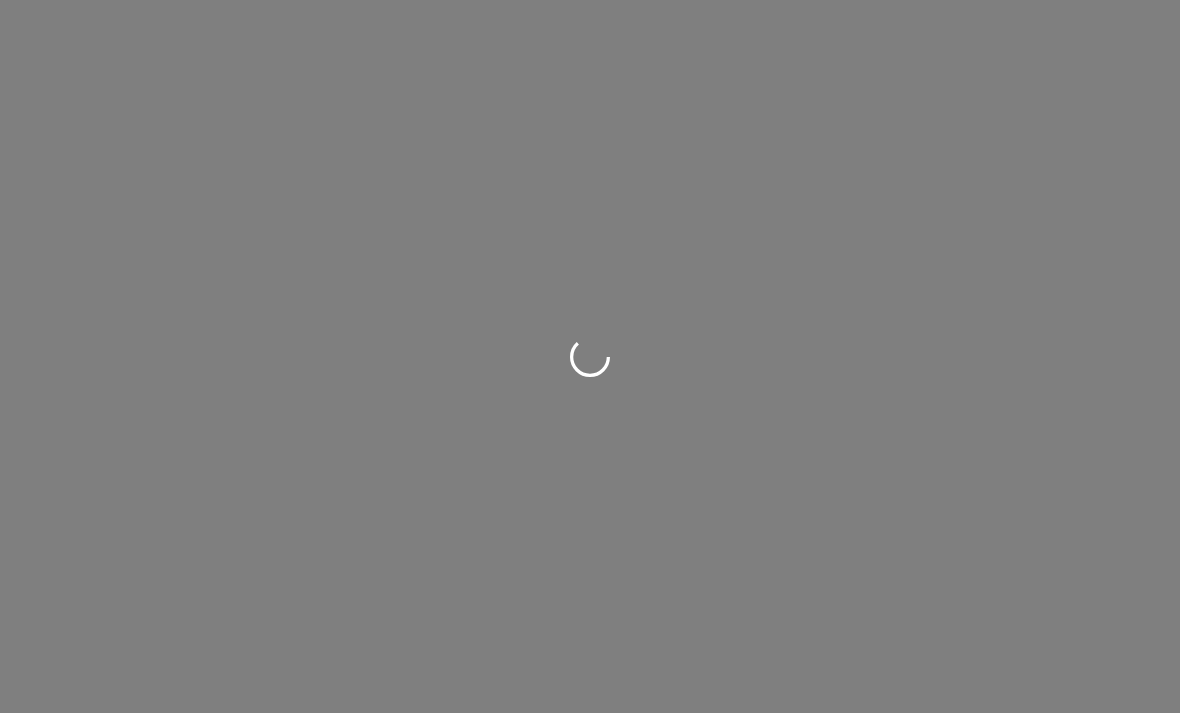 scroll, scrollTop: 0, scrollLeft: 0, axis: both 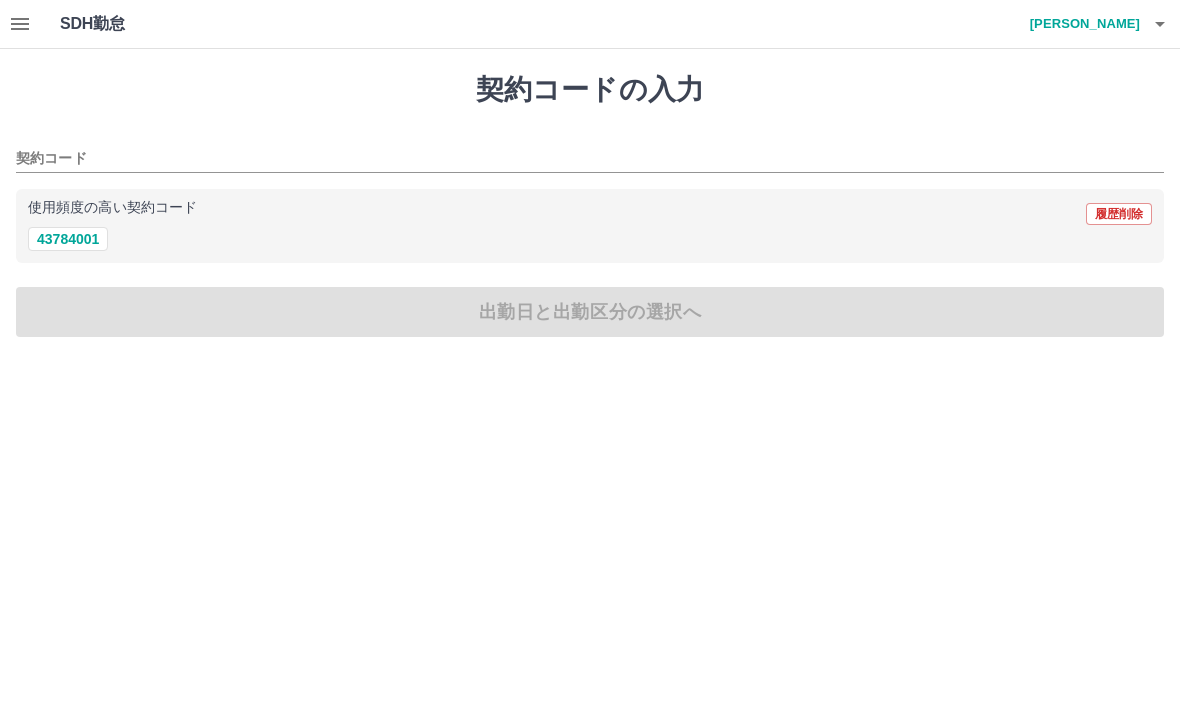 click on "43784001" at bounding box center (68, 239) 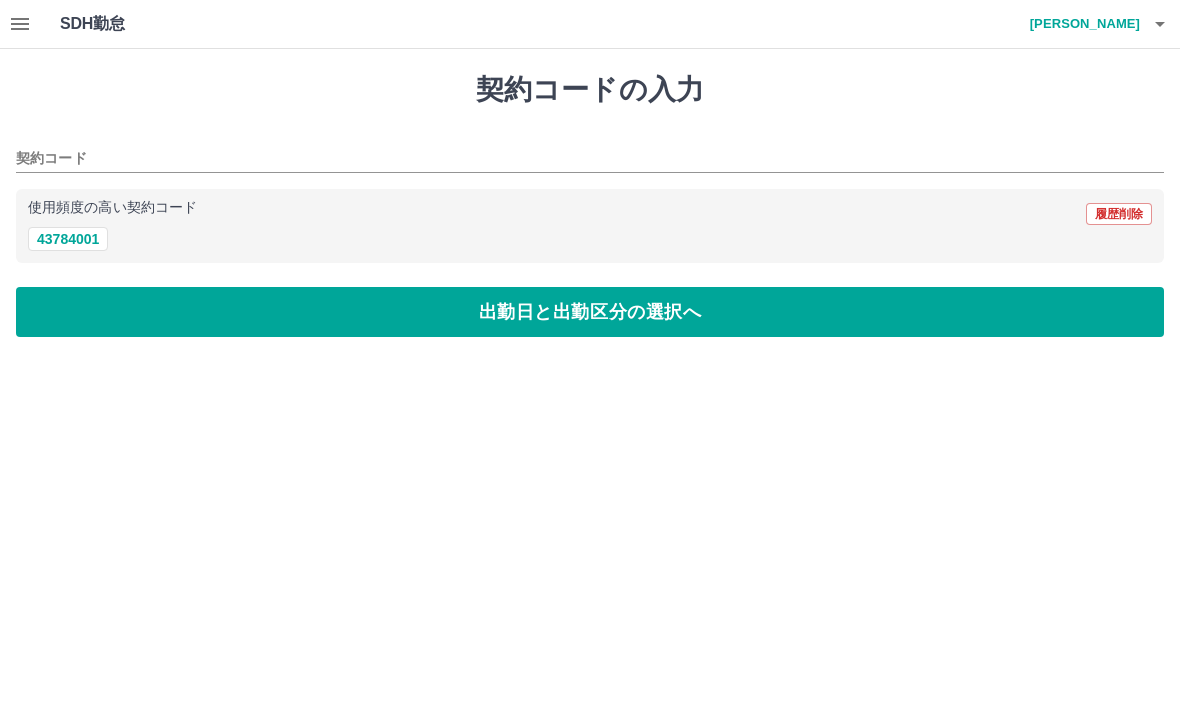 type on "********" 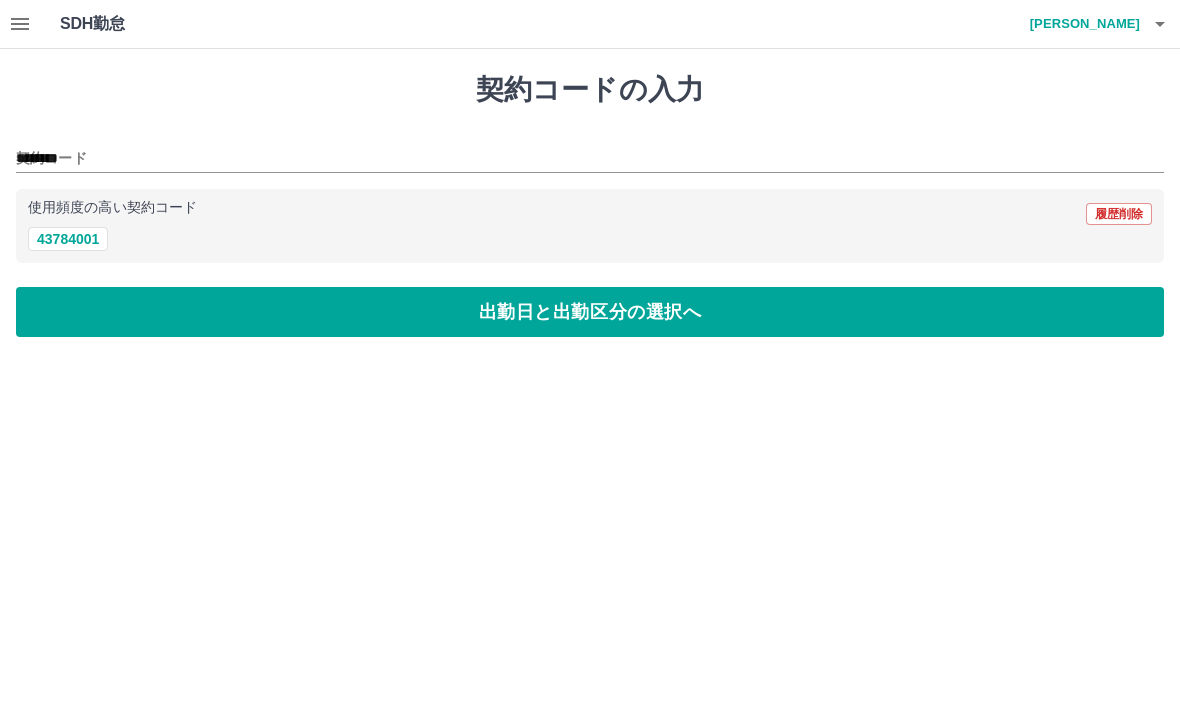 click on "出勤日と出勤区分の選択へ" at bounding box center (590, 312) 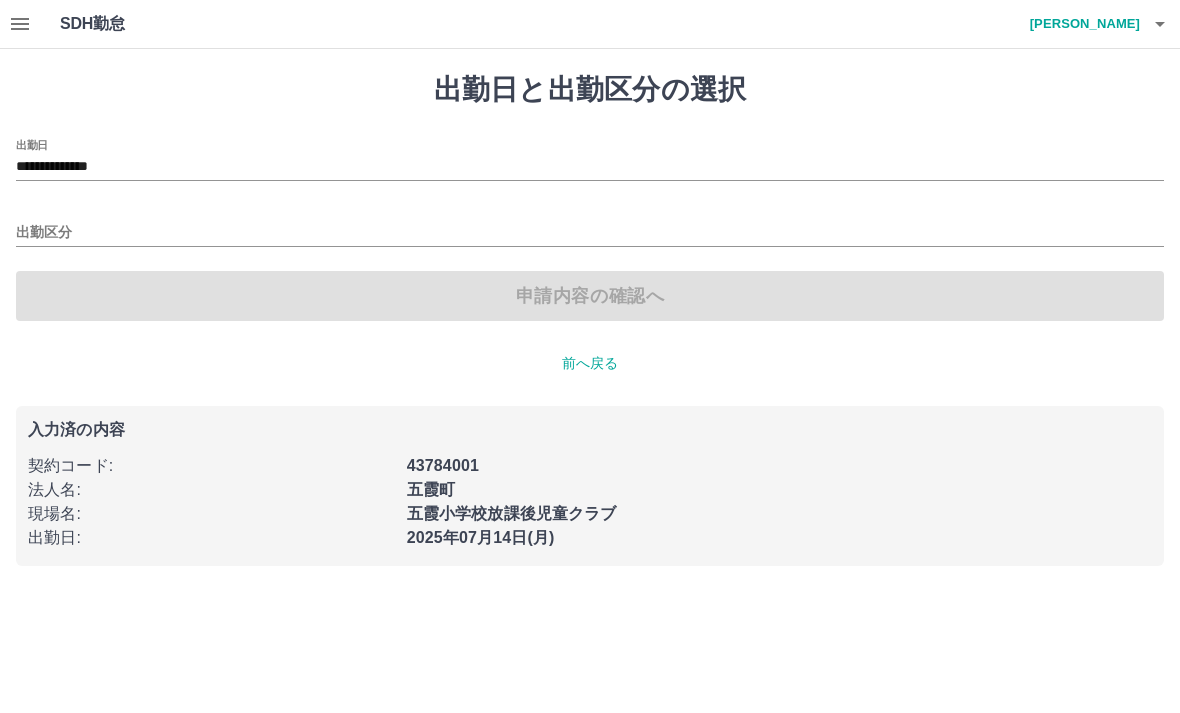 click on "出勤区分" at bounding box center [590, 233] 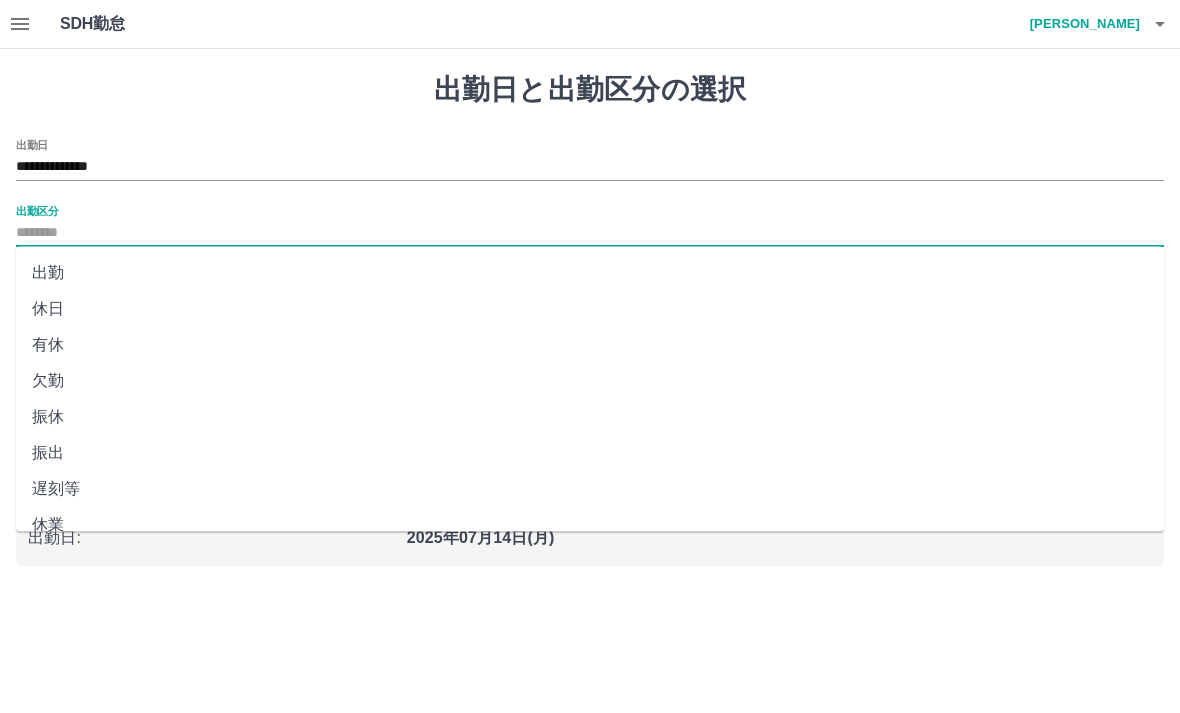 click on "出勤" at bounding box center (590, 273) 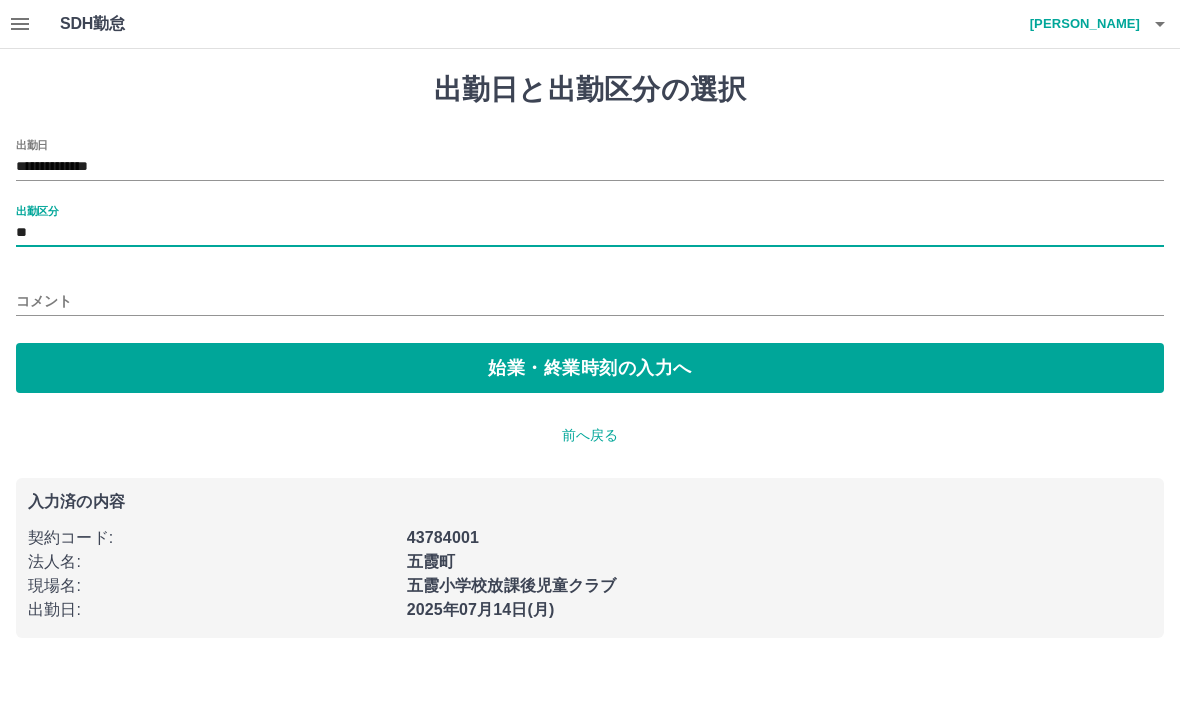 click on "始業・終業時刻の入力へ" at bounding box center [590, 368] 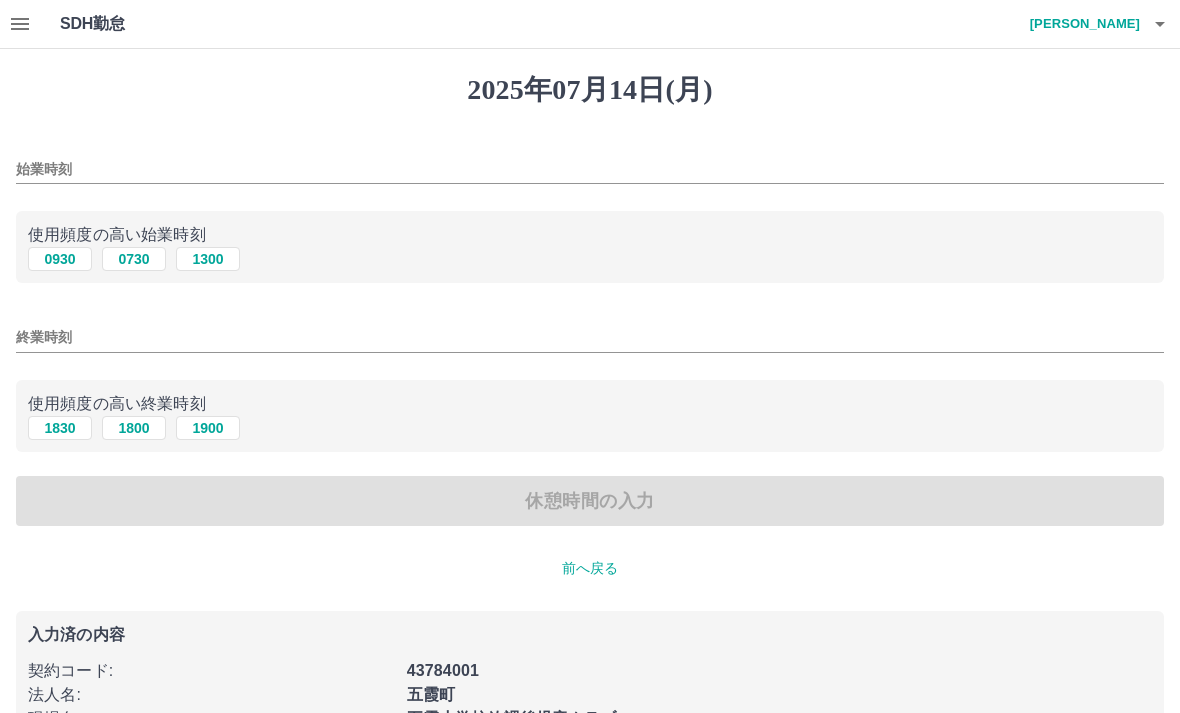 click on "0930" at bounding box center [60, 259] 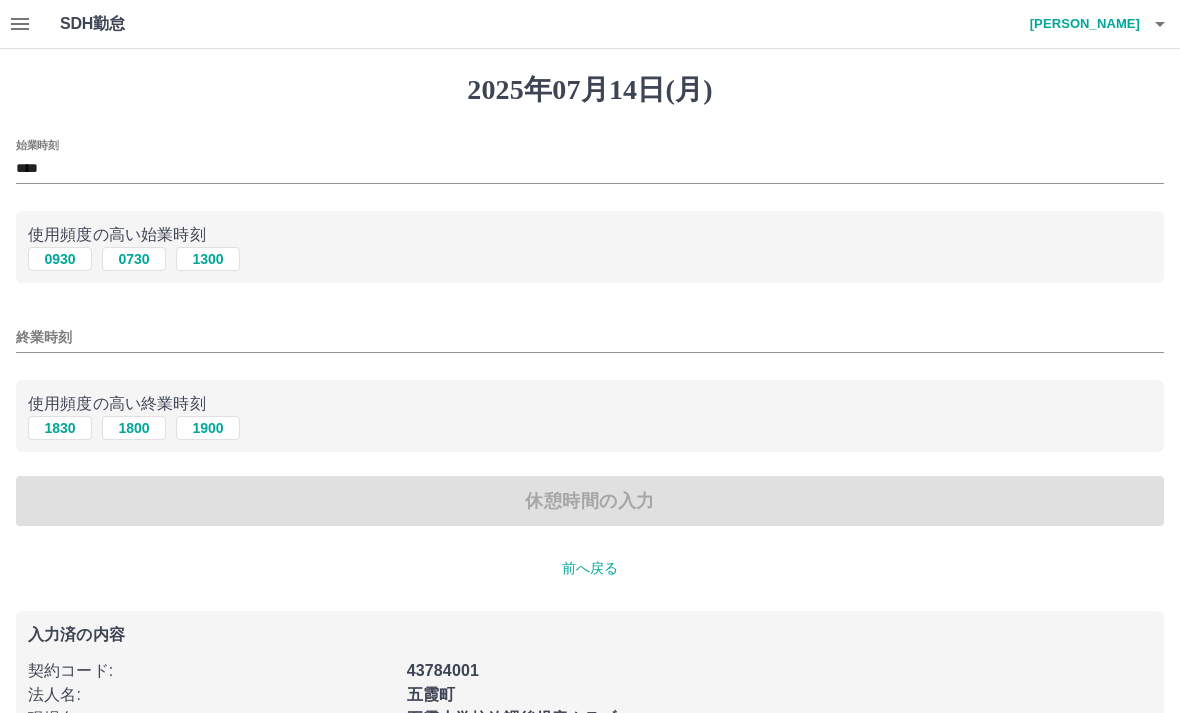 click on "1830" at bounding box center (60, 428) 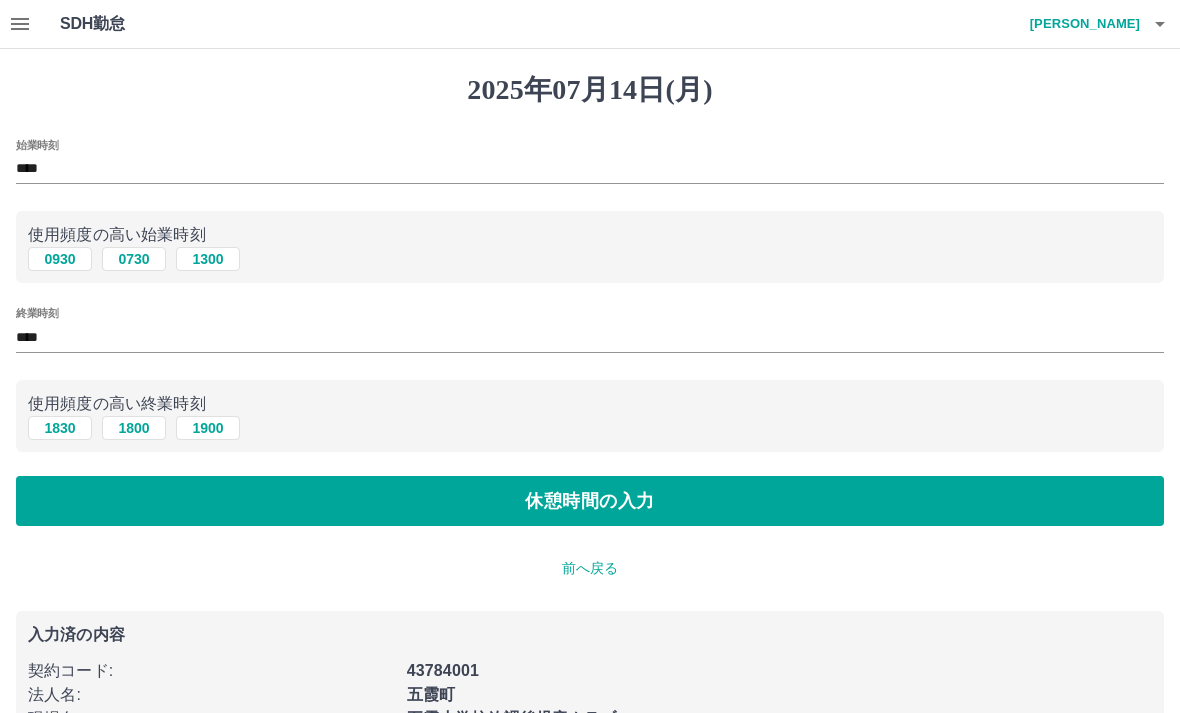click on "休憩時間の入力" at bounding box center [590, 501] 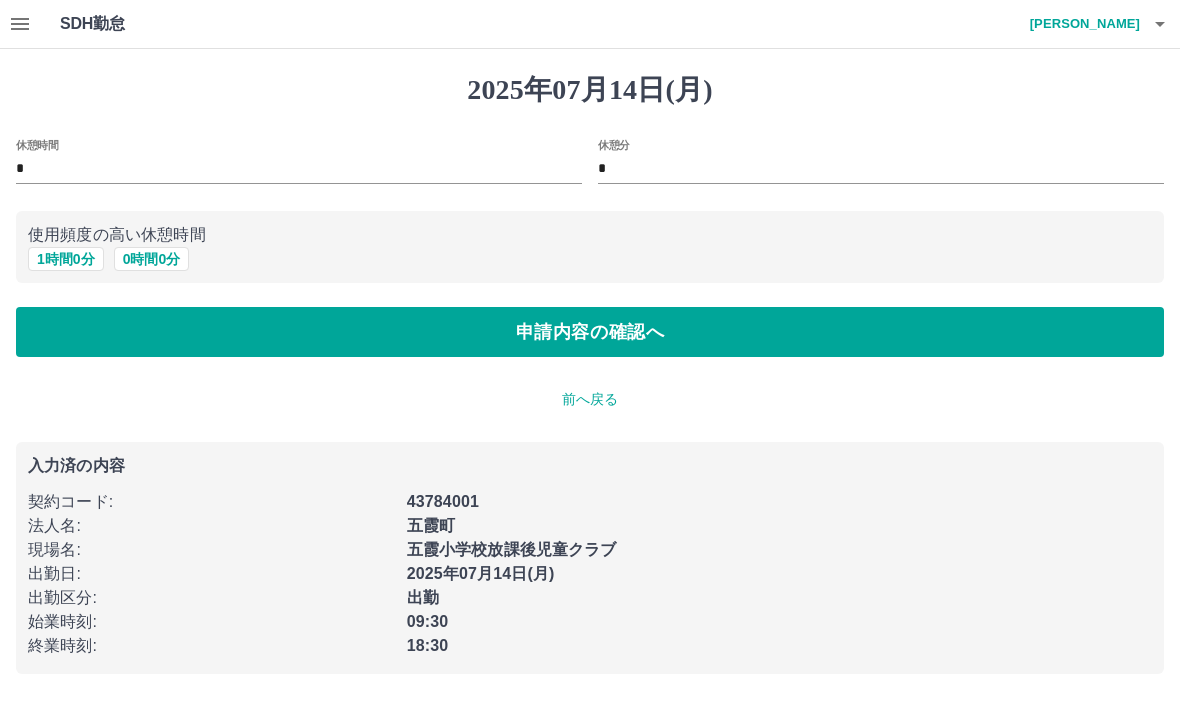 click on "1 時間 0 分" at bounding box center (66, 259) 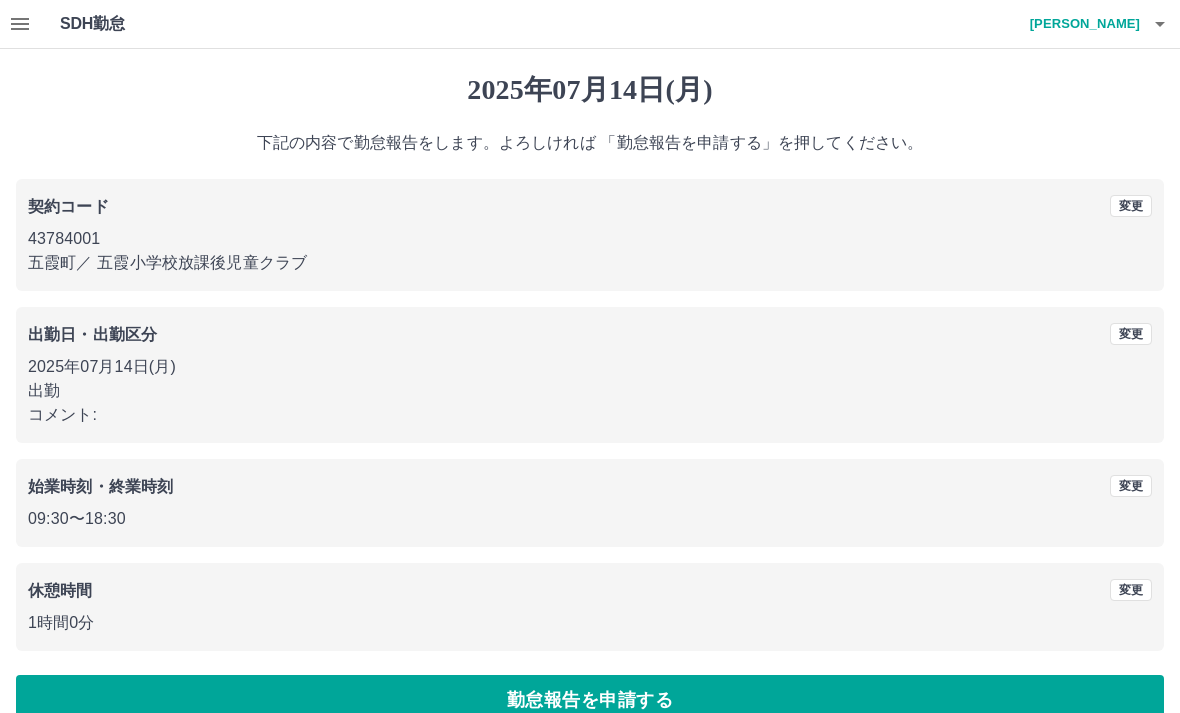 scroll, scrollTop: 35, scrollLeft: 0, axis: vertical 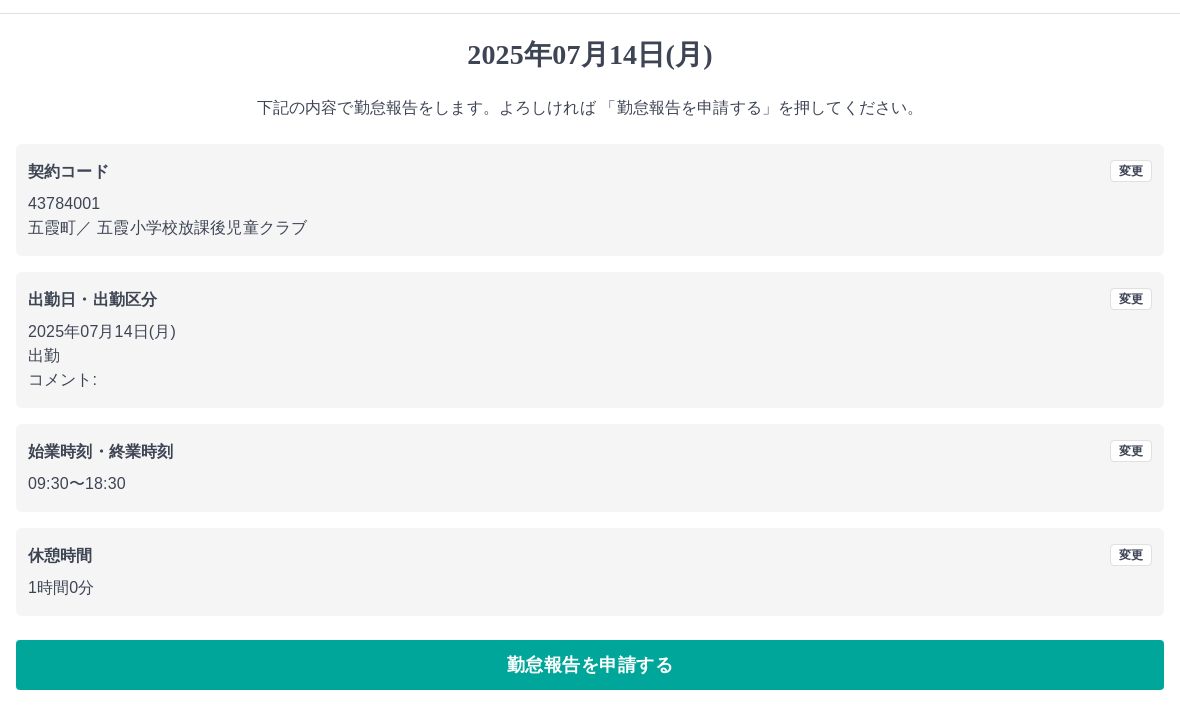 click on "勤怠報告を申請する" at bounding box center (590, 665) 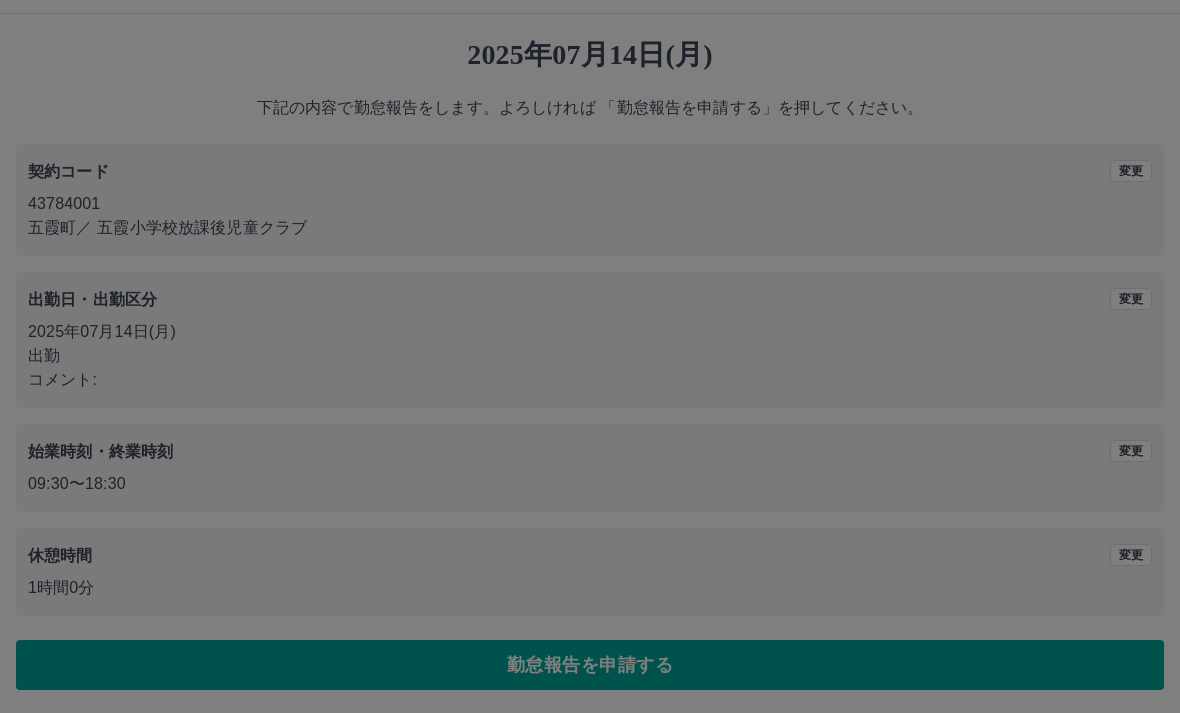 scroll, scrollTop: 0, scrollLeft: 0, axis: both 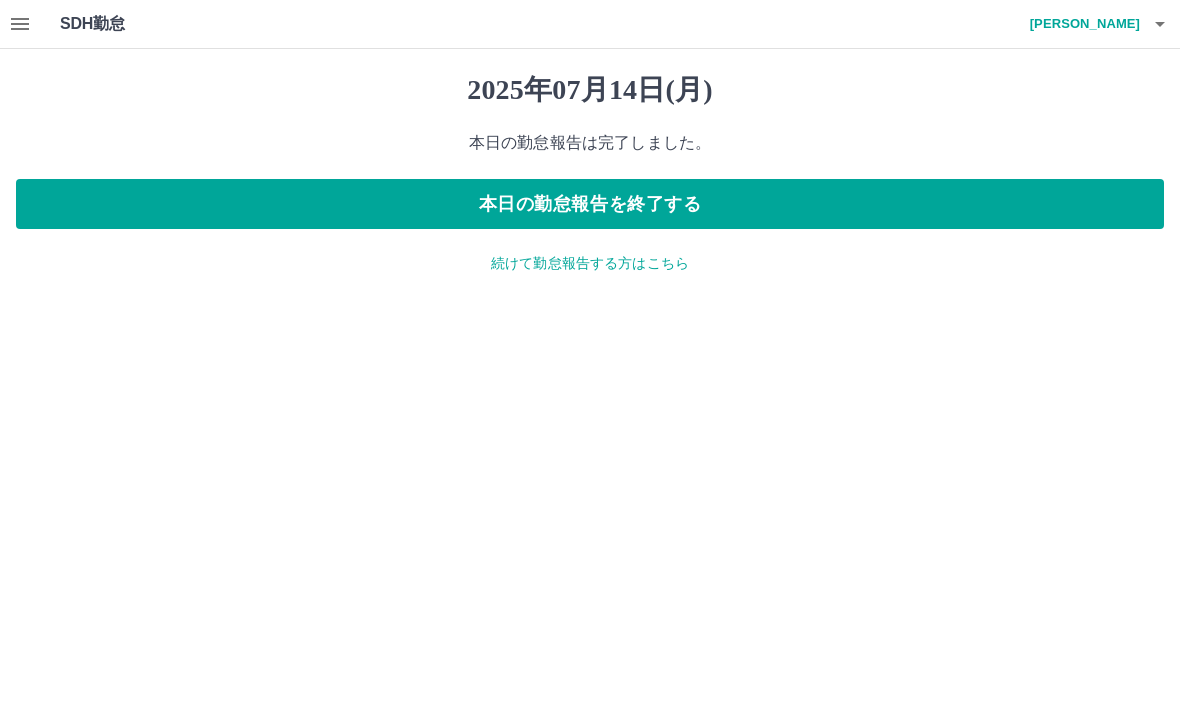 click on "本日の勤怠報告を終了する" at bounding box center (590, 204) 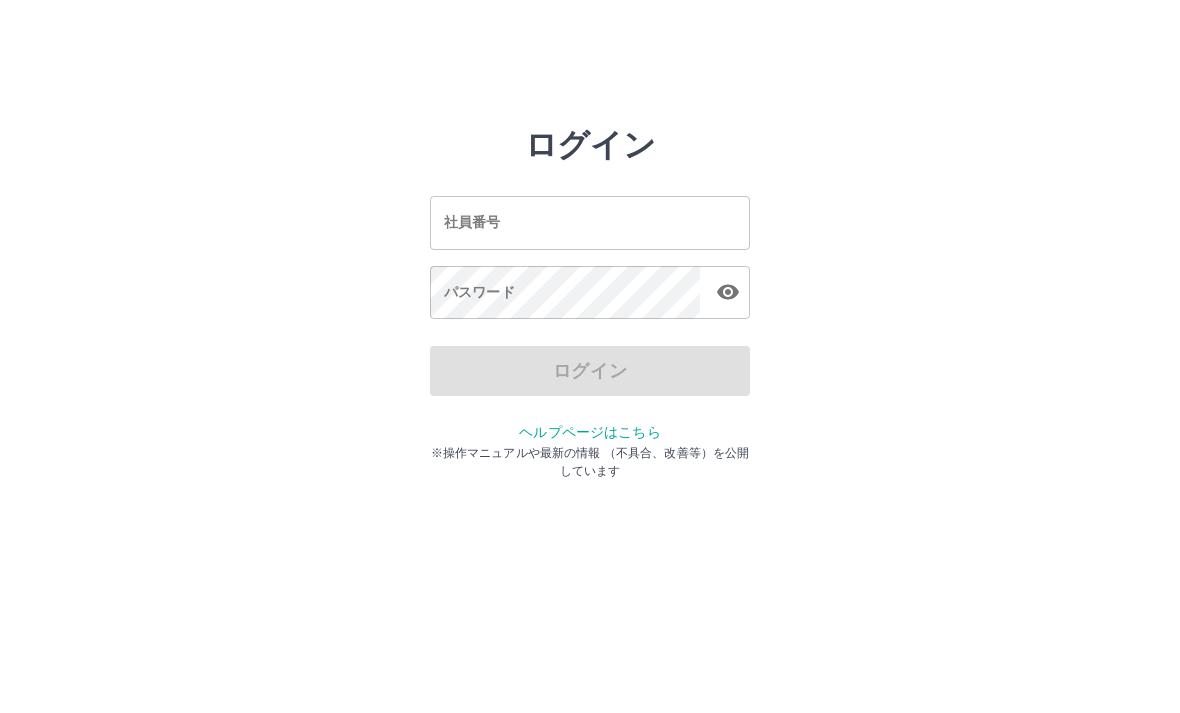 scroll, scrollTop: 0, scrollLeft: 0, axis: both 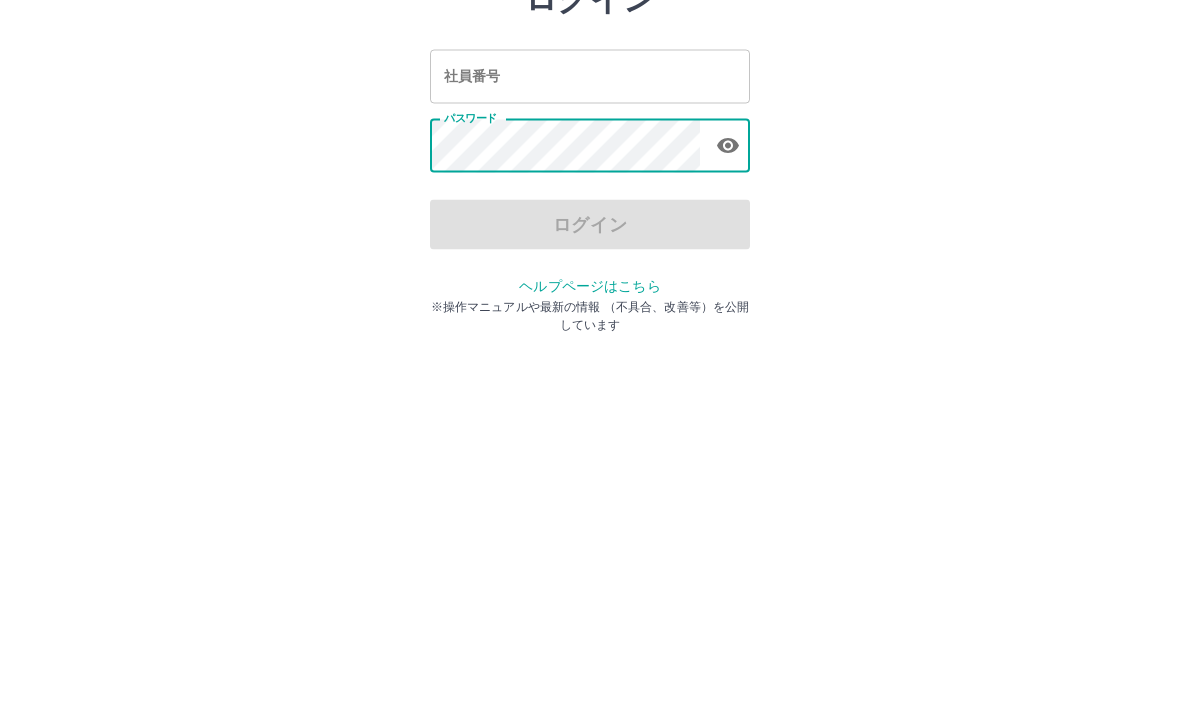 click on "ログイン 社員番号 社員番号 パスワード パスワード ログイン ヘルプページはこちら ※操作マニュアルや最新の情報 （不具合、改善等）を公開しています" at bounding box center (590, 286) 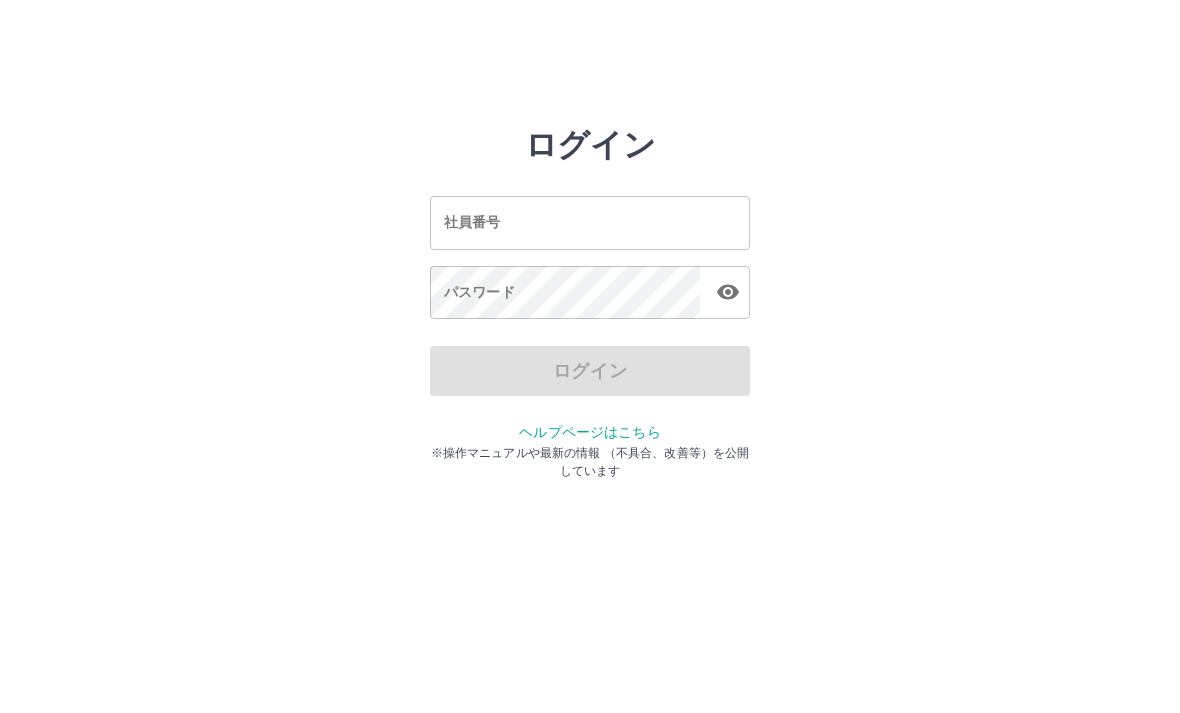 click on "ログイン 社員番号 社員番号 パスワード パスワード ログイン ヘルプページはこちら ※操作マニュアルや最新の情報 （不具合、改善等）を公開しています" at bounding box center [590, 223] 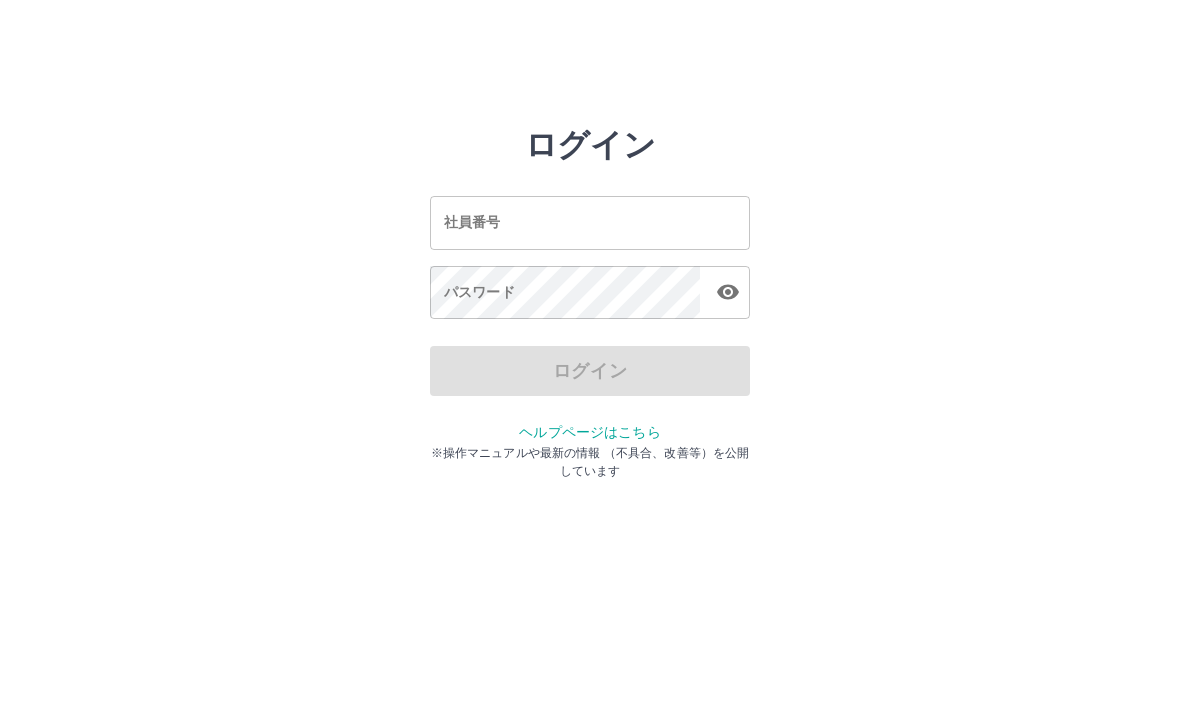 scroll, scrollTop: 0, scrollLeft: 0, axis: both 